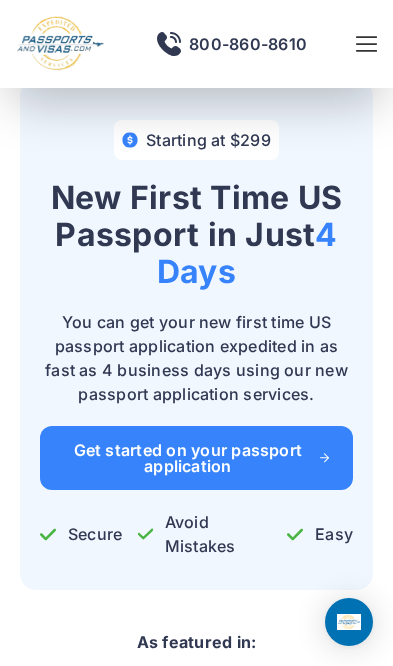 scroll, scrollTop: 105, scrollLeft: 0, axis: vertical 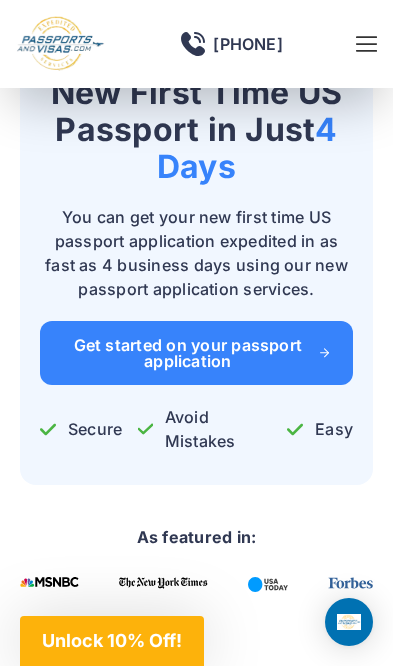 click on "Get started on your passport application" at bounding box center (196, 353) 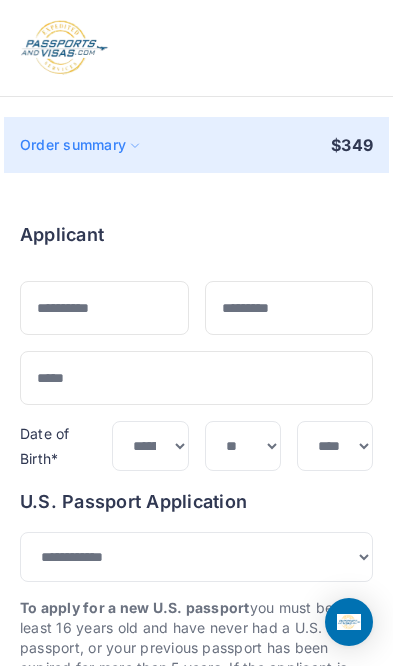 select on "***" 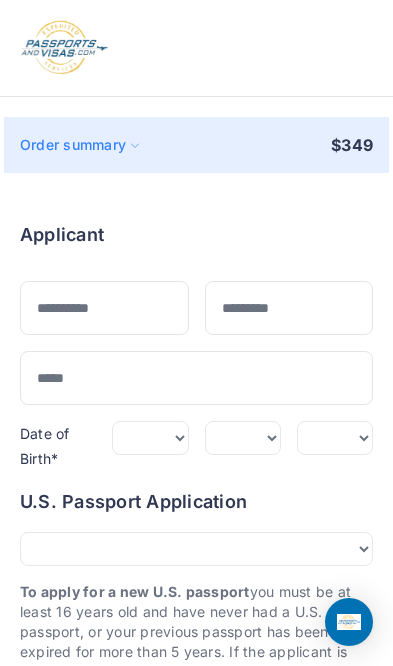 scroll, scrollTop: 0, scrollLeft: 0, axis: both 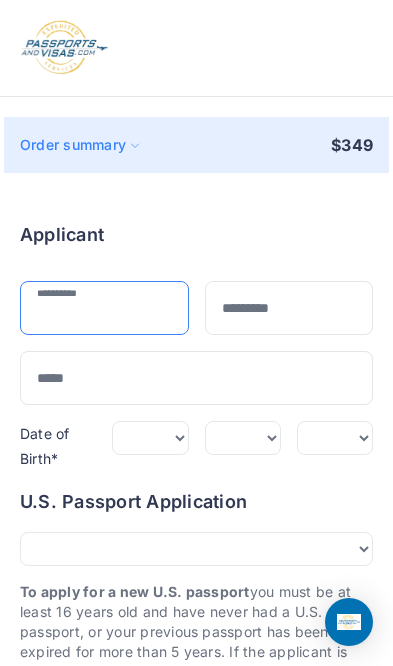 click at bounding box center (104, 308) 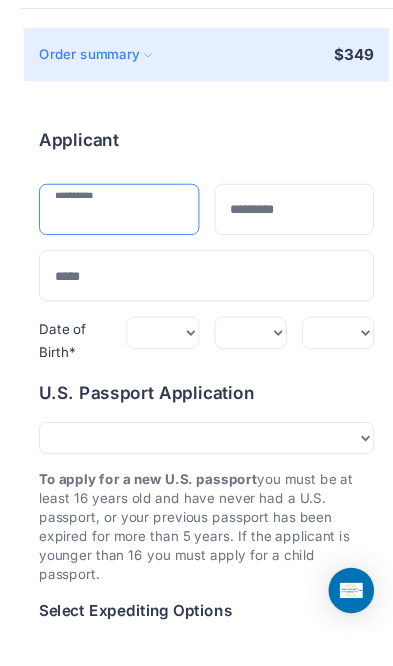 scroll, scrollTop: 49, scrollLeft: 0, axis: vertical 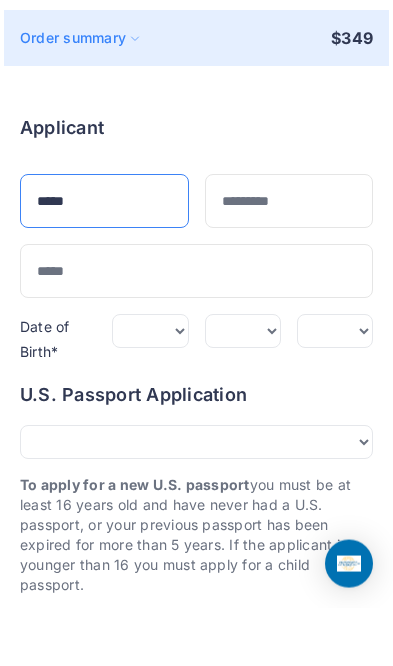 type on "*****" 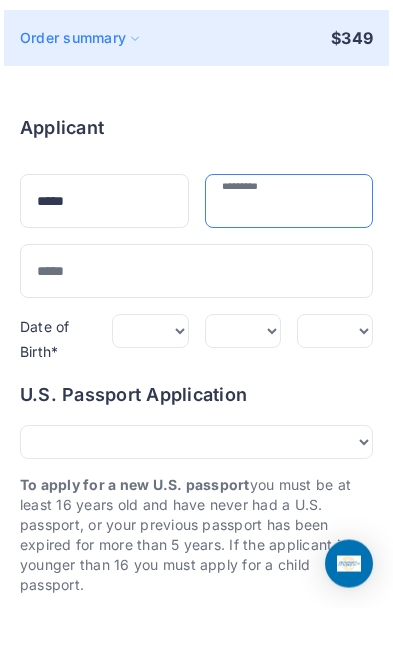click at bounding box center (289, 259) 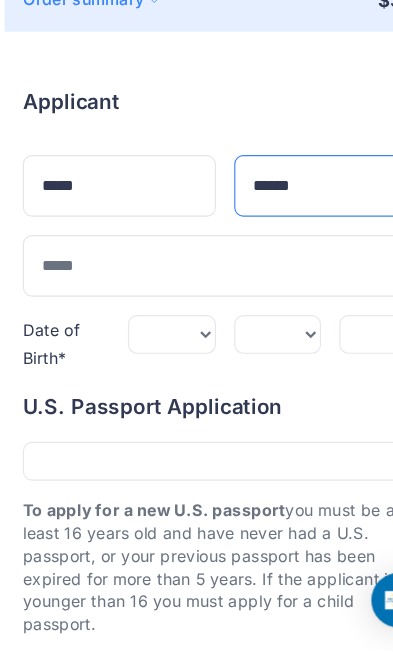type on "******" 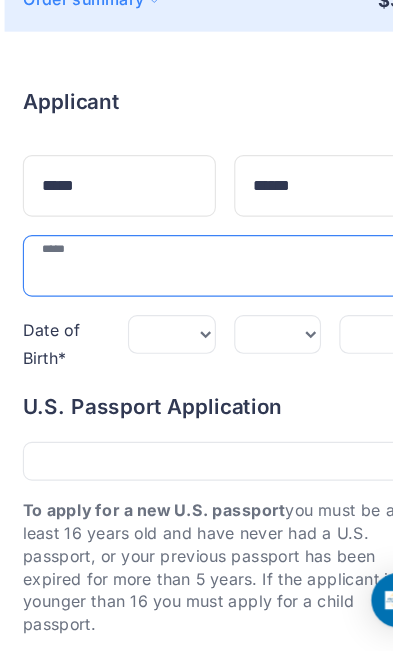 click at bounding box center (196, 329) 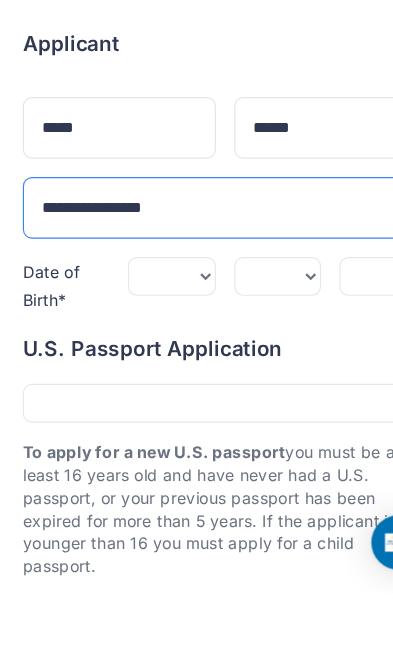 type on "**********" 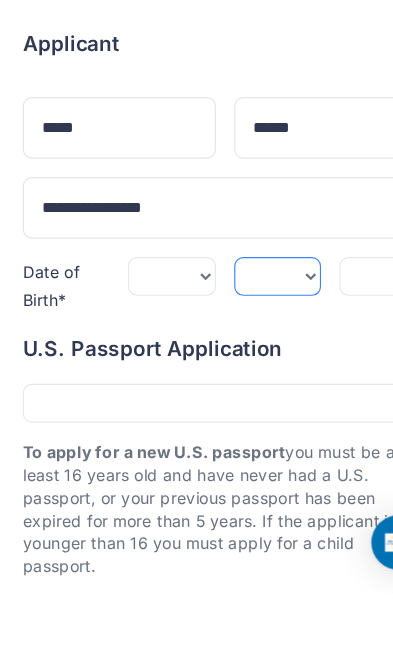 click on "***
*
*
*
*
*
*
*
*
*
**
**
**
**
** ** ** ** ** **" at bounding box center (243, 389) 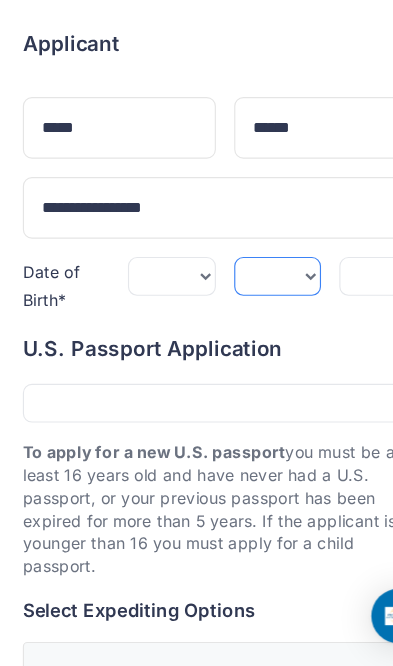 select on "**" 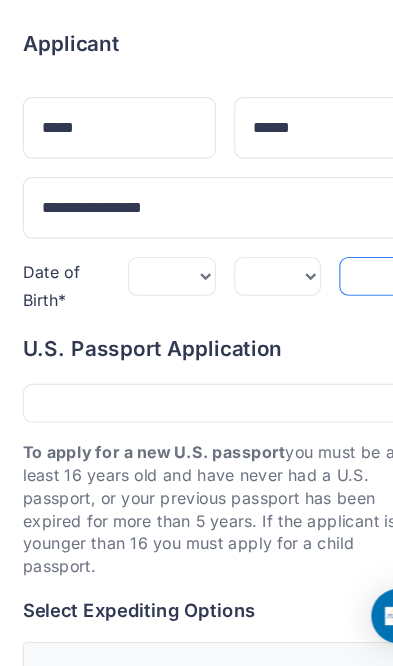 click on "****
****
****
****
****
****
****
****
****
****
****
****
****
**** **** **** **** **** **** **** **** **** **** ****" at bounding box center (335, 325) 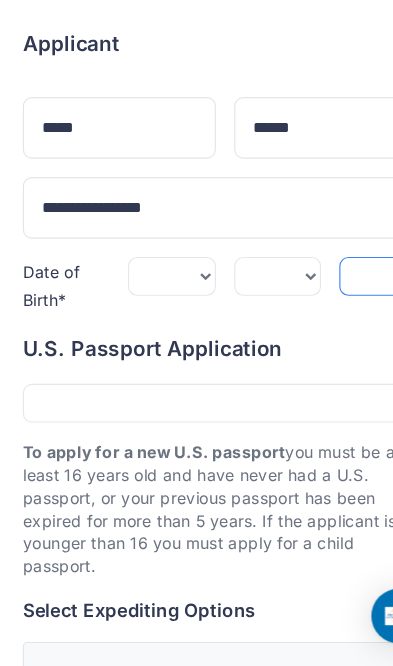 select on "****" 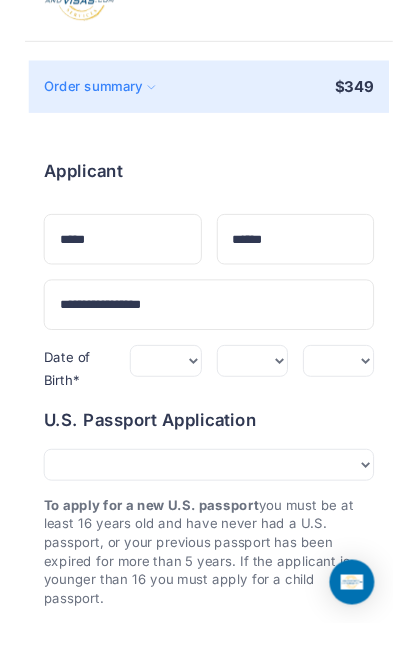 scroll, scrollTop: 123, scrollLeft: 0, axis: vertical 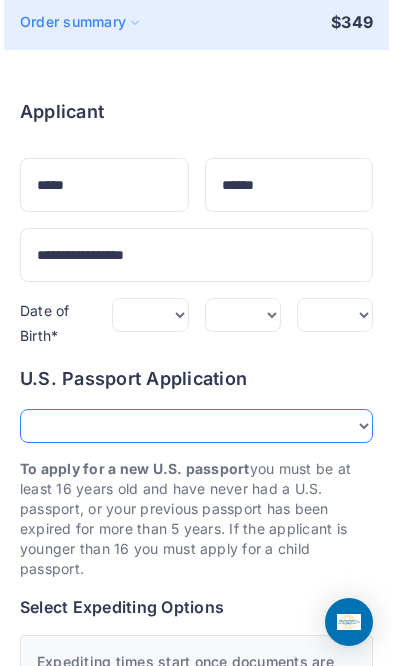click on "**********" at bounding box center (196, 426) 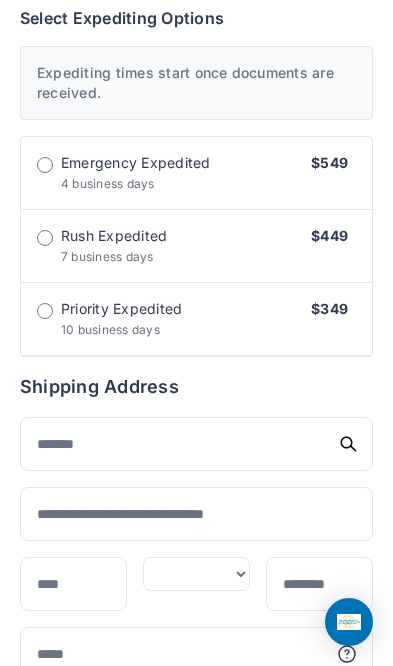 scroll, scrollTop: 751, scrollLeft: 0, axis: vertical 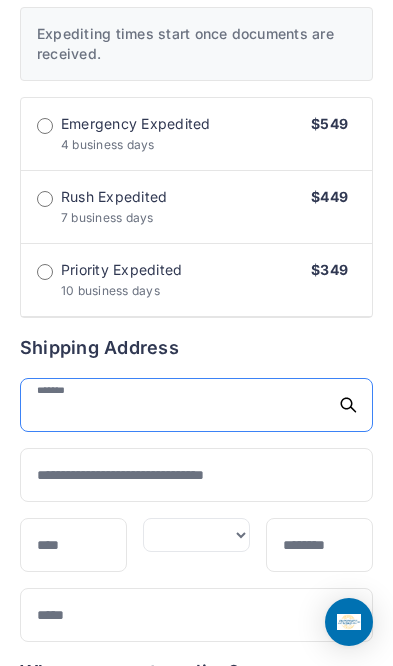 click at bounding box center [196, 405] 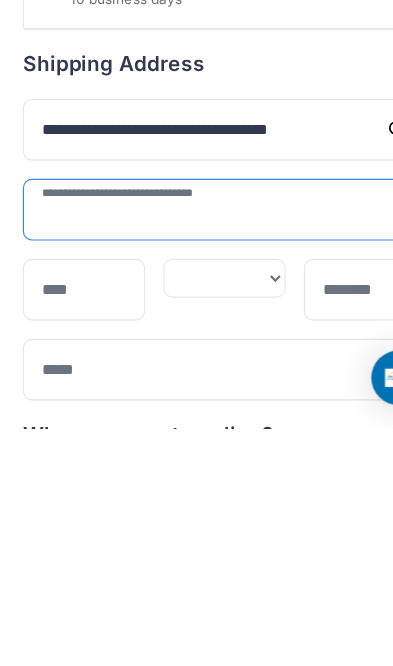 type on "**********" 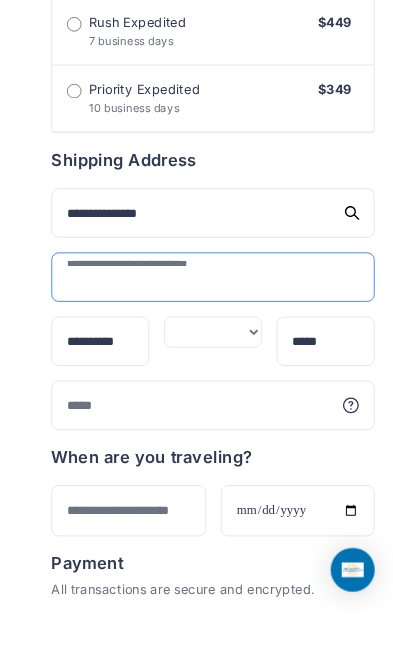 scroll, scrollTop: 918, scrollLeft: 0, axis: vertical 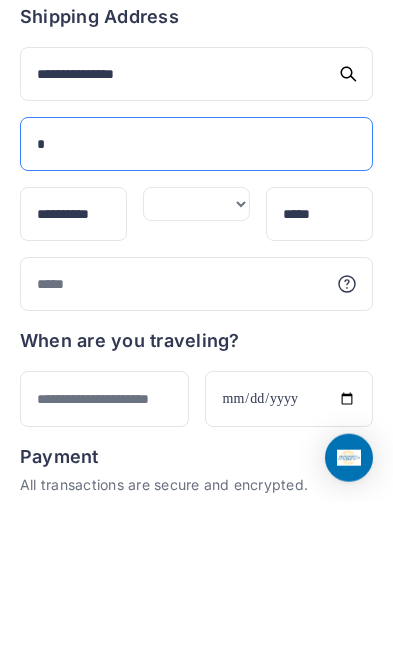 type on "*" 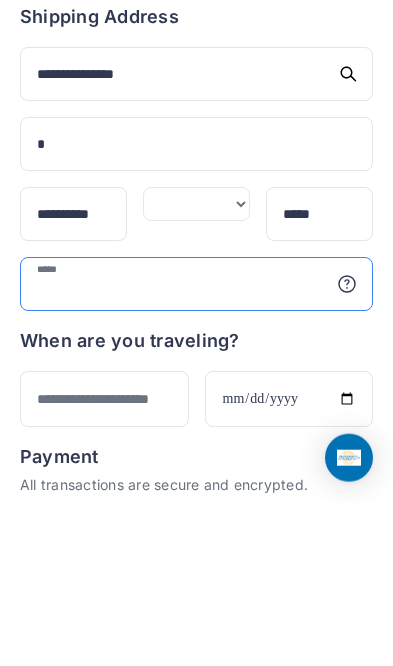 click at bounding box center [196, 448] 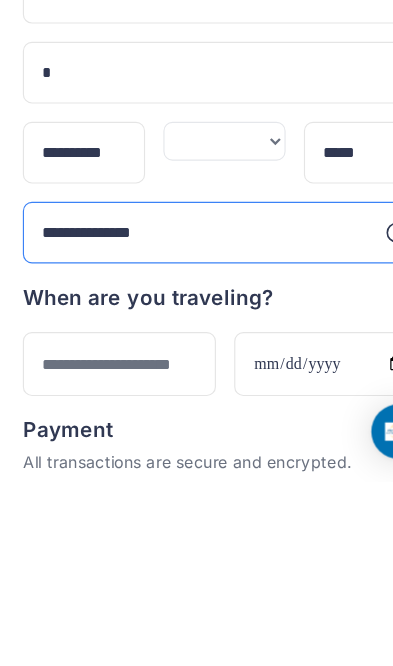 type on "**********" 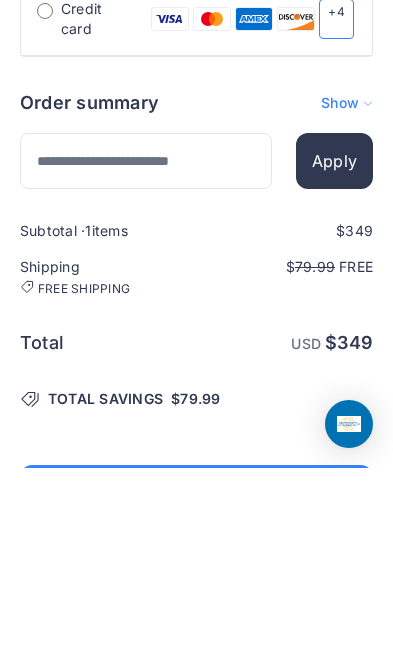 scroll, scrollTop: 1414, scrollLeft: 0, axis: vertical 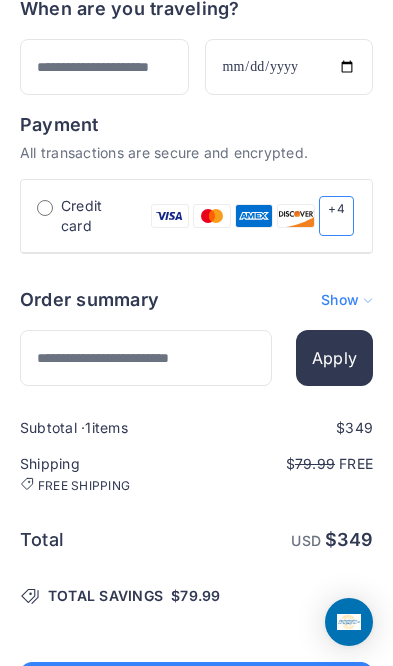 click at bounding box center (196, 280) 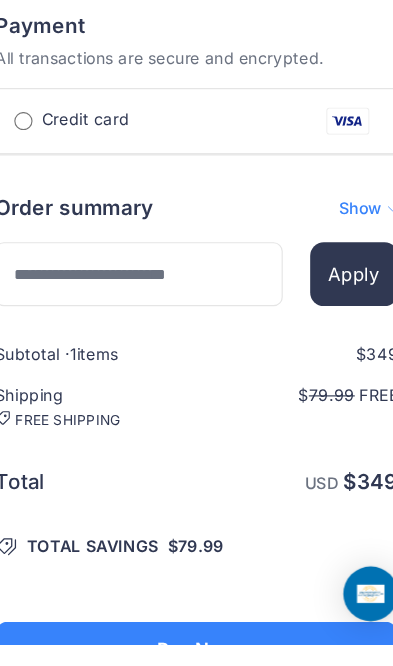 type on "**********" 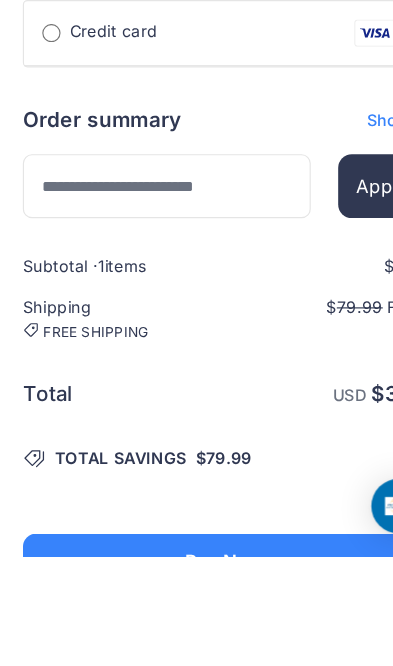 click at bounding box center [196, 404] 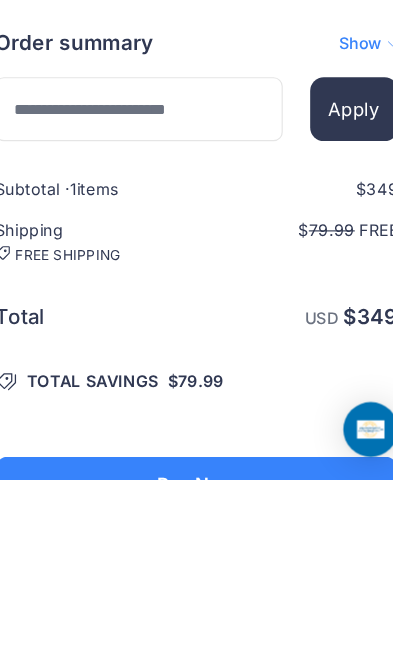 type on "*" 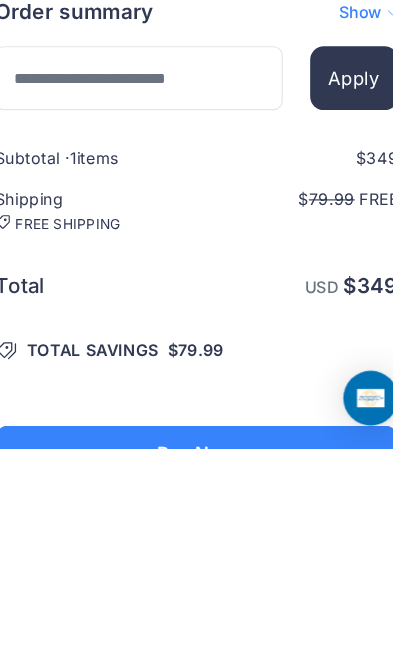 scroll, scrollTop: 1480, scrollLeft: 0, axis: vertical 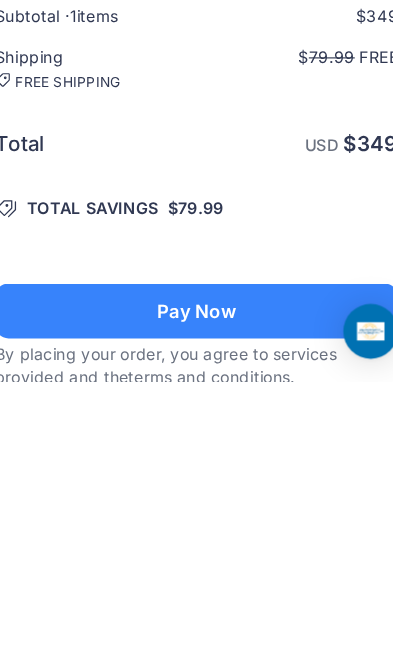 type on "**********" 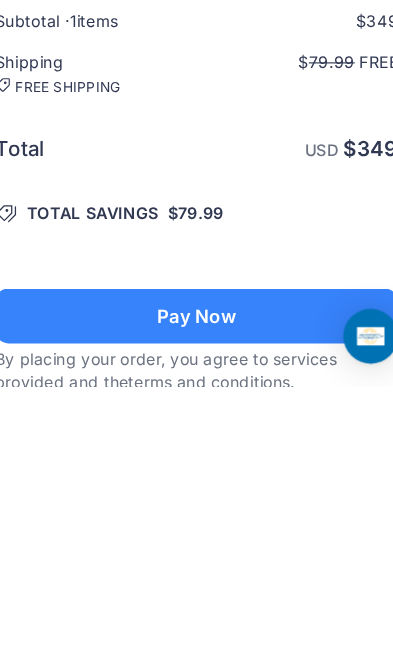 scroll, scrollTop: 1808, scrollLeft: 0, axis: vertical 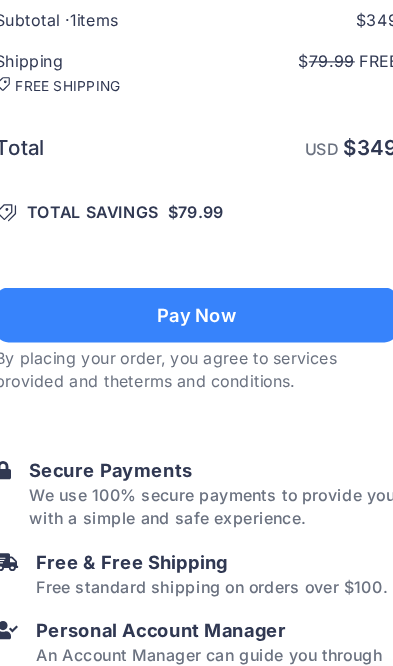type on "**********" 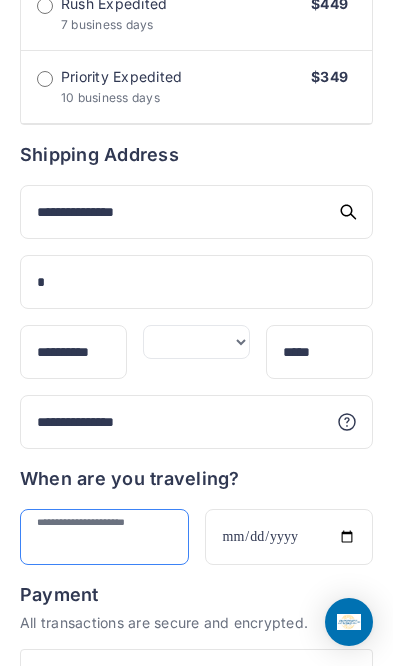click at bounding box center (104, 537) 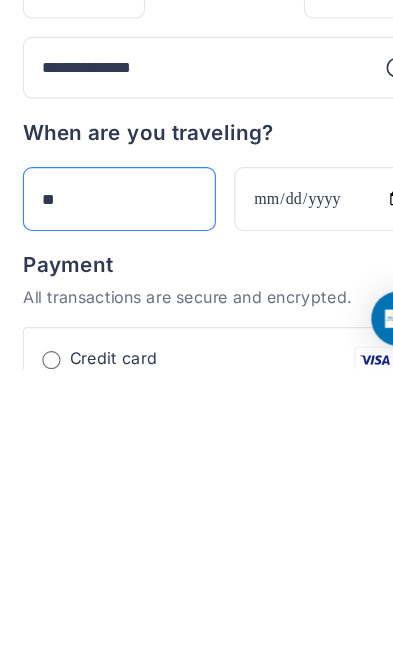 type on "*" 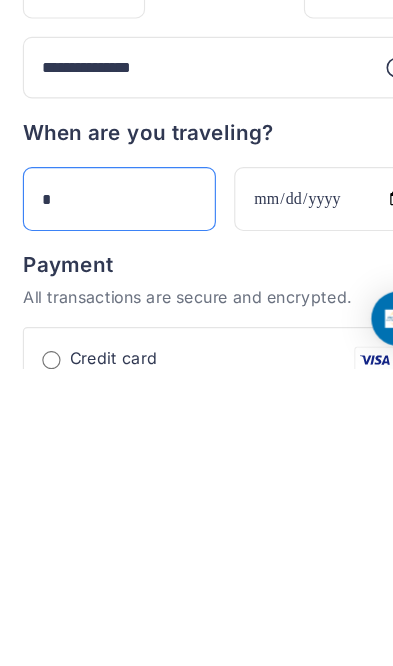 type 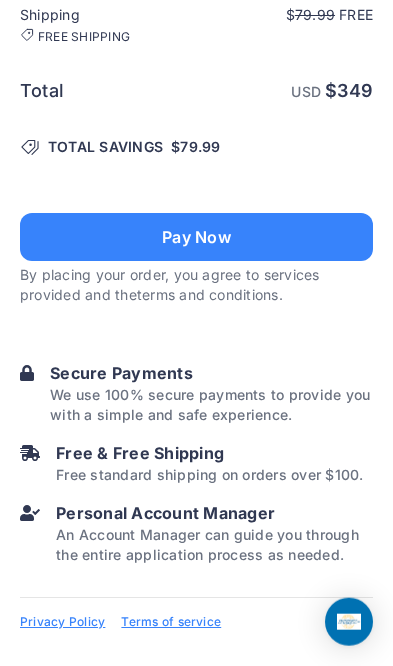 scroll, scrollTop: 2090, scrollLeft: 0, axis: vertical 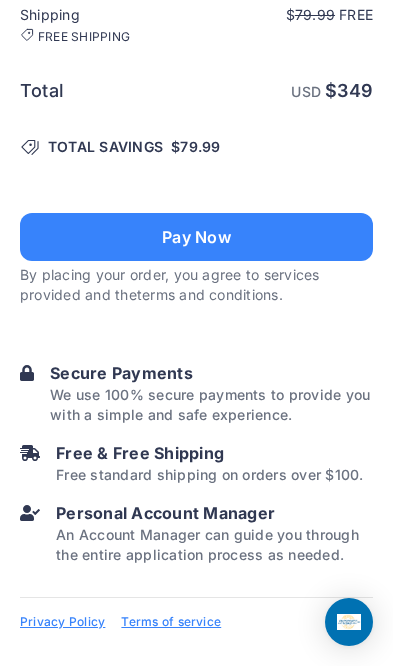 click on "Pay Now" at bounding box center [196, 237] 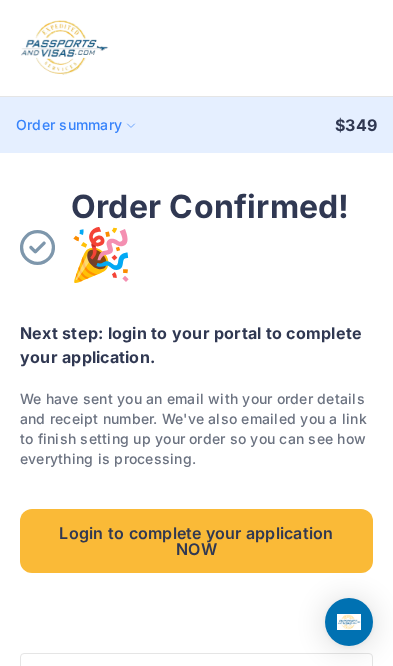 scroll, scrollTop: 0, scrollLeft: 0, axis: both 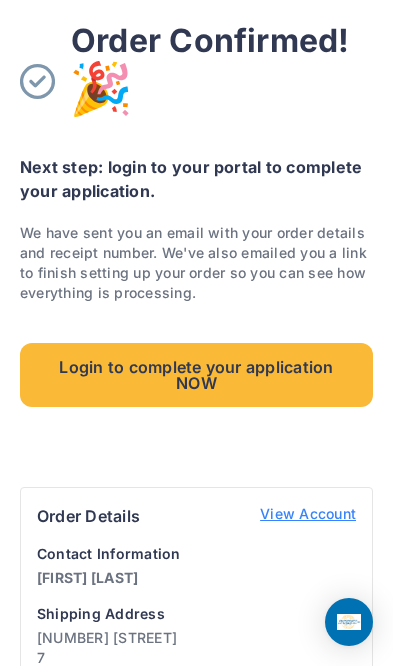 click on "Login to complete your application NOW" at bounding box center (196, 375) 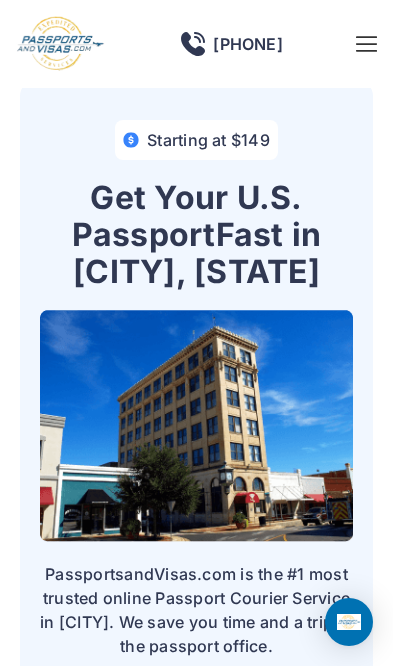 scroll, scrollTop: 0, scrollLeft: 0, axis: both 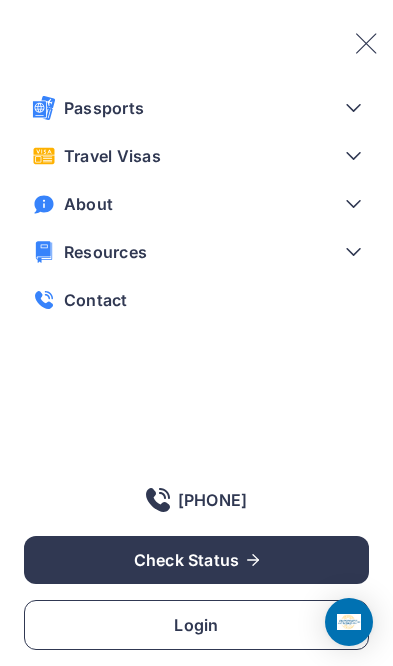click on "Login" at bounding box center (196, 625) 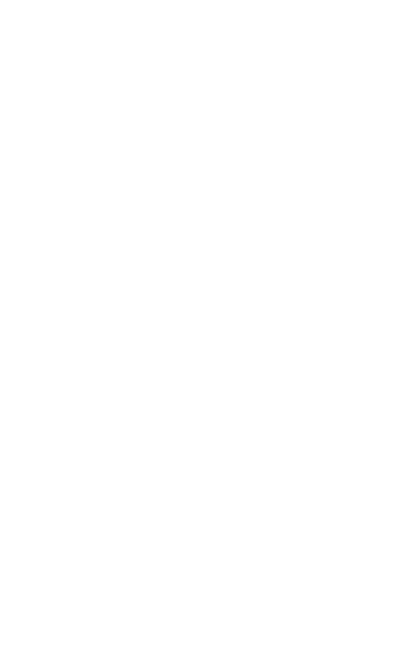 scroll, scrollTop: 0, scrollLeft: 0, axis: both 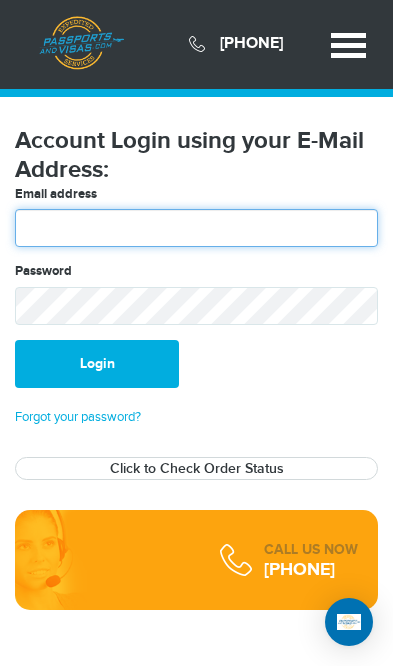 click at bounding box center (196, 228) 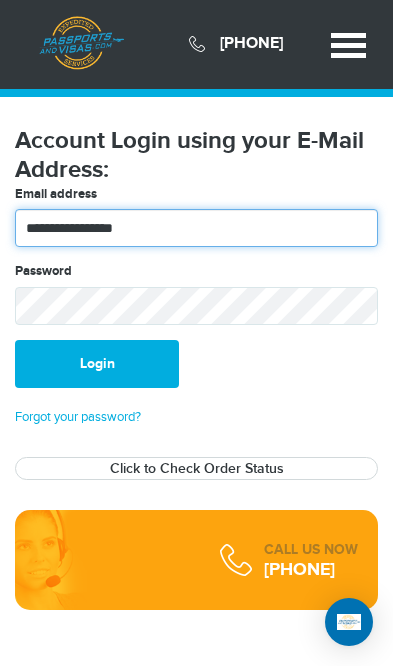 type on "**********" 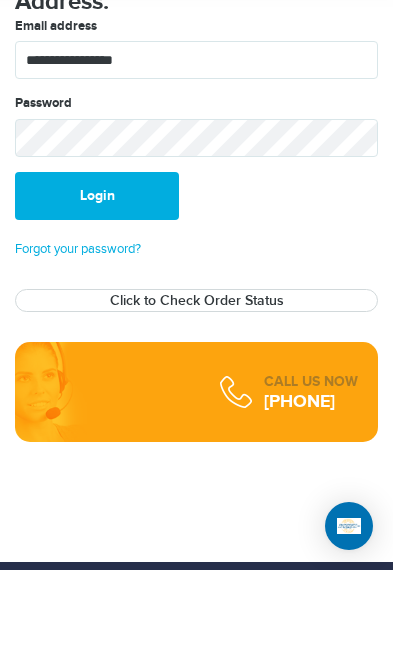 click on "Forgot your password?" at bounding box center [78, 345] 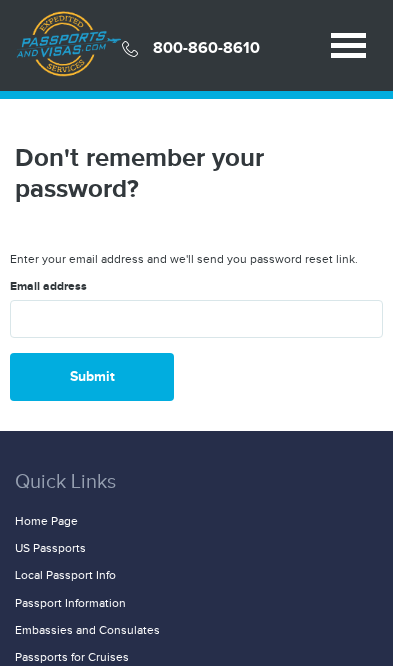 scroll, scrollTop: 0, scrollLeft: 0, axis: both 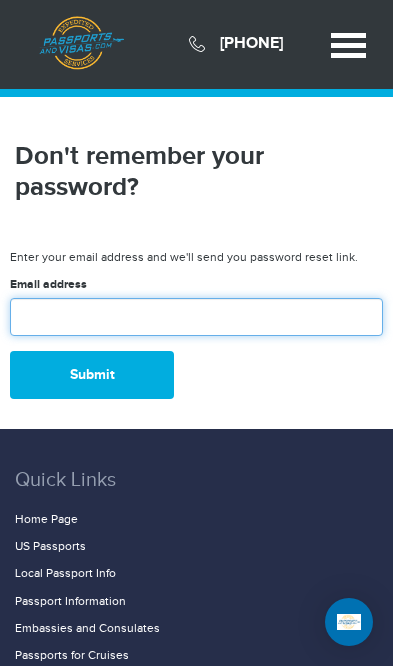 click at bounding box center [196, 317] 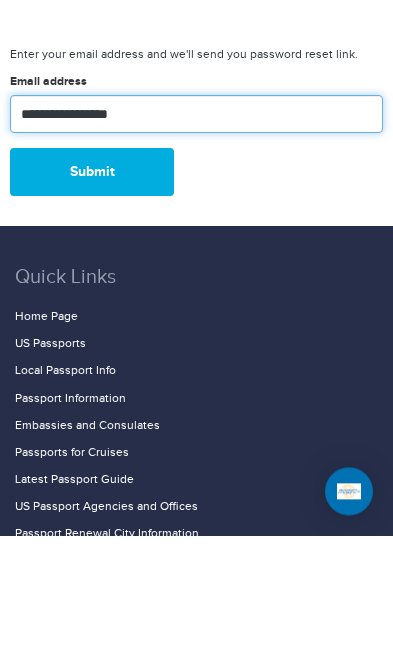 type on "**********" 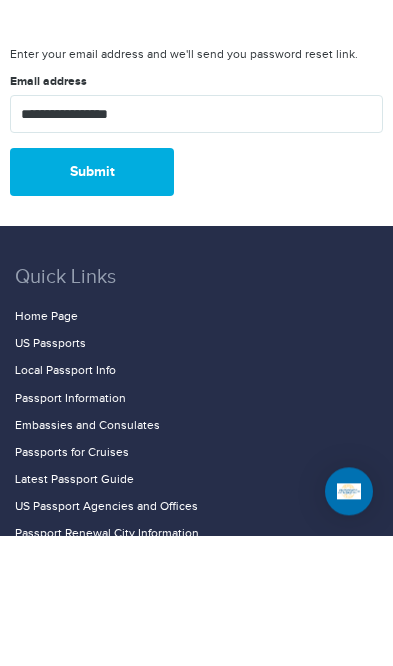 click on "Submit" at bounding box center (92, 303) 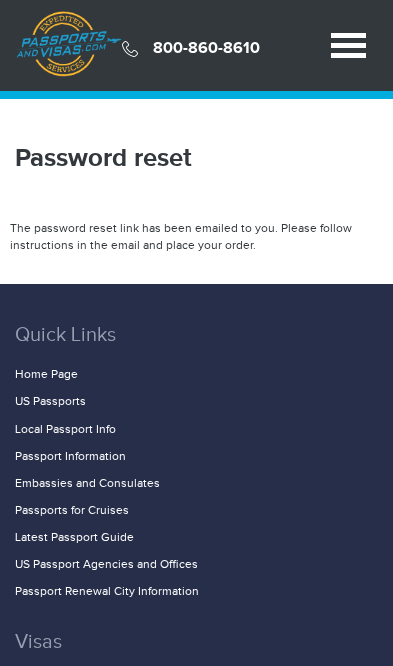 scroll, scrollTop: 0, scrollLeft: 0, axis: both 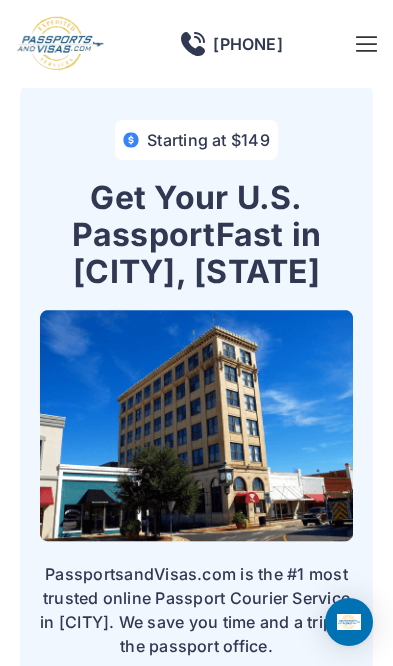 click at bounding box center [366, 44] 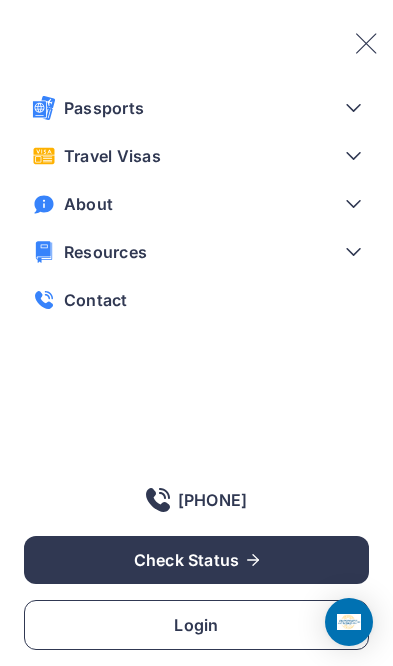 click on "Check Status" at bounding box center (196, 560) 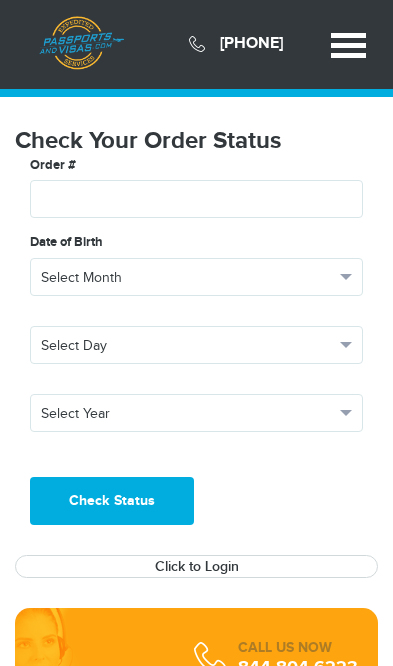 scroll, scrollTop: 0, scrollLeft: 0, axis: both 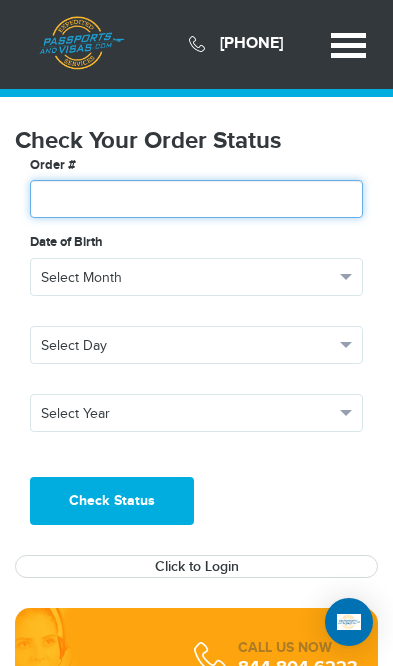 click at bounding box center [196, 199] 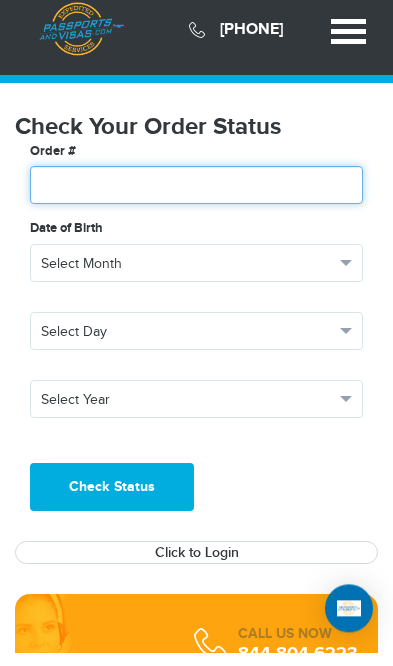 scroll, scrollTop: 13, scrollLeft: 0, axis: vertical 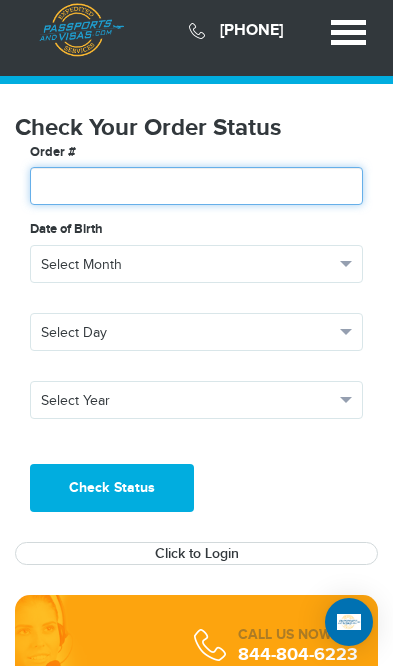 click at bounding box center [196, 186] 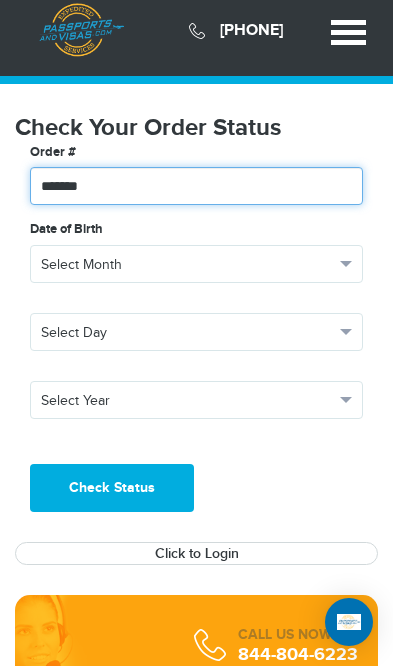 type on "*******" 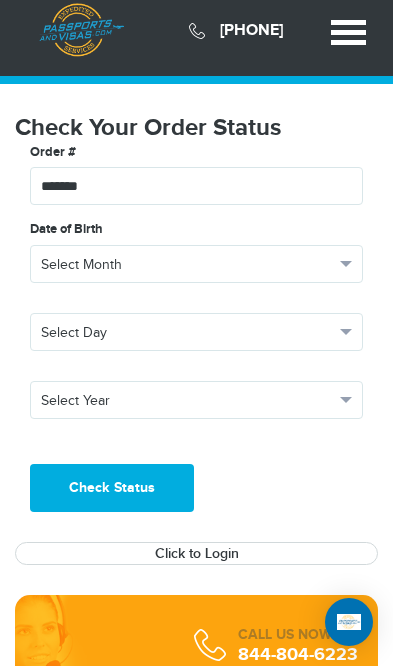 click on "Select Month" at bounding box center (196, 264) 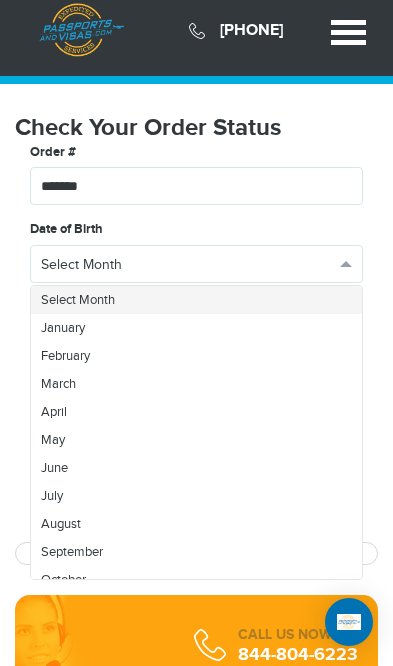 scroll, scrollTop: 14, scrollLeft: 0, axis: vertical 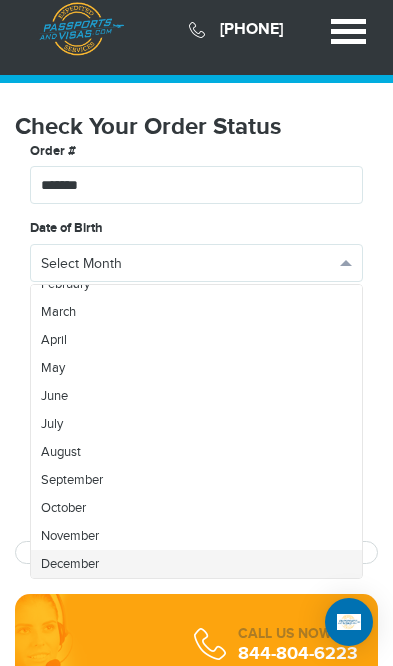 click on "December" at bounding box center (196, 564) 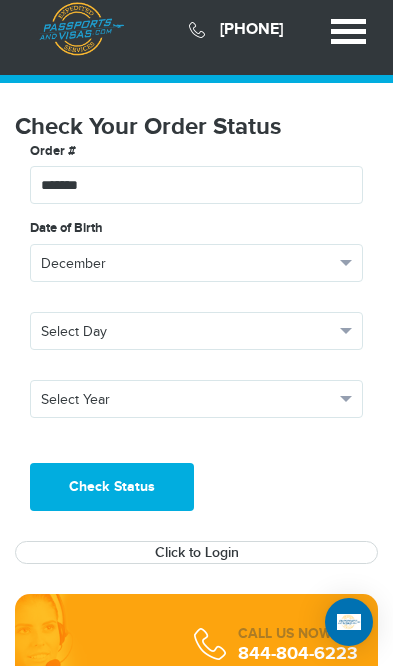 click on "Select Day" at bounding box center (187, 332) 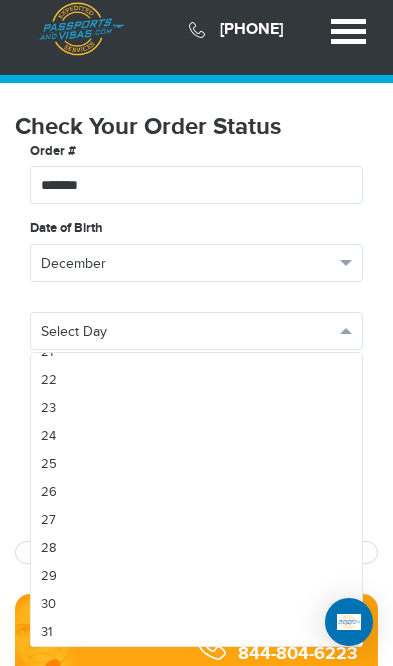 scroll, scrollTop: 603, scrollLeft: 0, axis: vertical 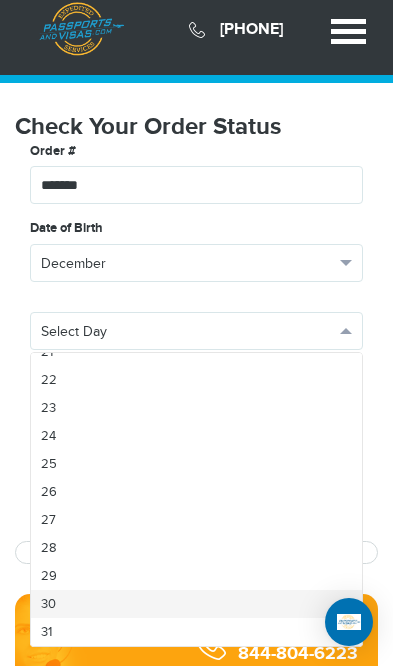 click on "30" at bounding box center (196, 604) 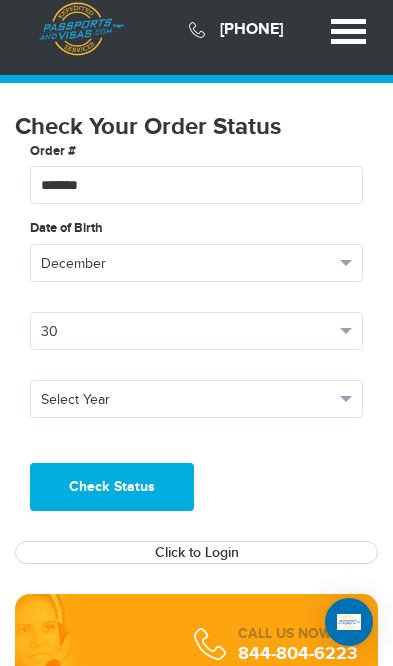 click on "Select Year" at bounding box center (187, 400) 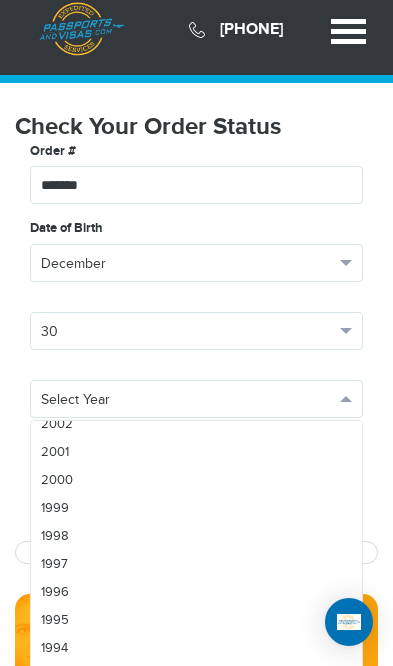 scroll, scrollTop: 682, scrollLeft: 0, axis: vertical 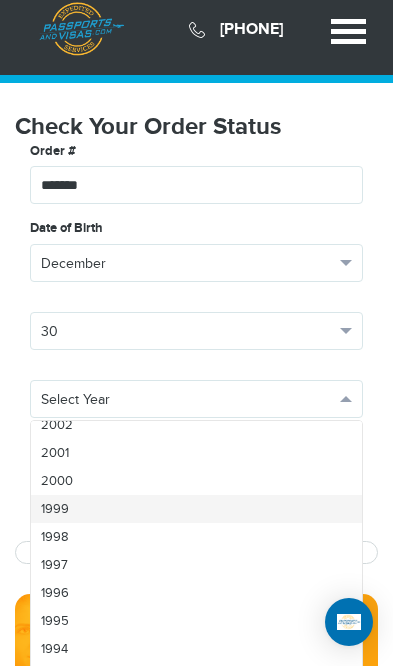 click on "1999" at bounding box center (196, 509) 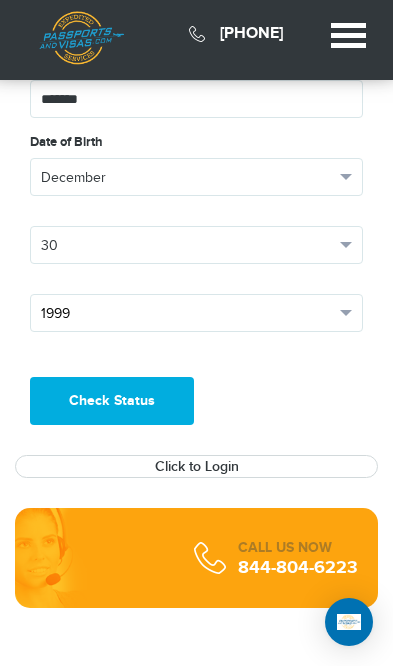 scroll, scrollTop: 30, scrollLeft: 0, axis: vertical 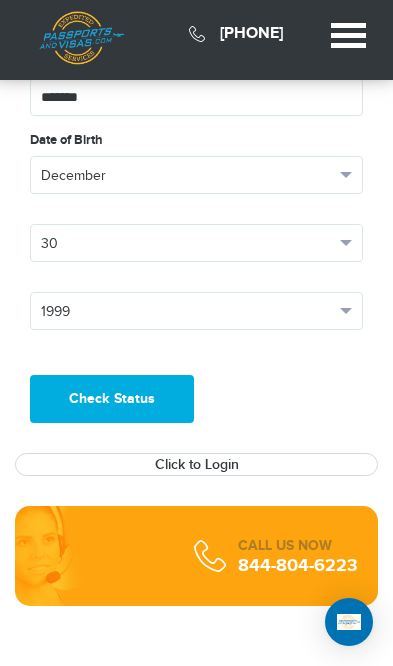 click on "Check Status" at bounding box center (112, 399) 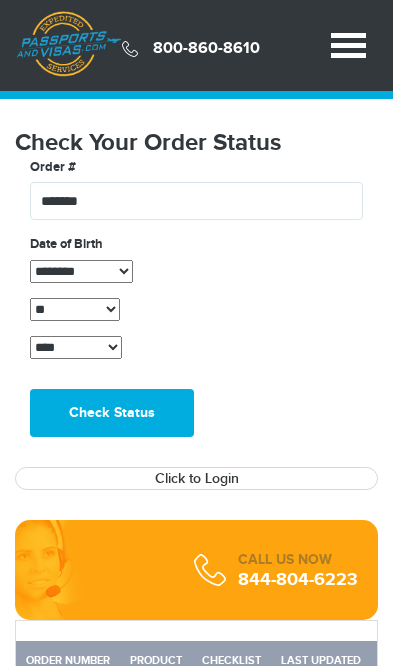 scroll, scrollTop: 0, scrollLeft: 0, axis: both 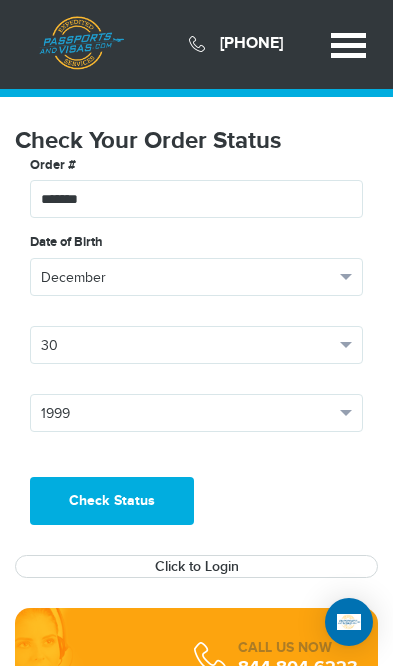 click on "Check Status" at bounding box center [112, 501] 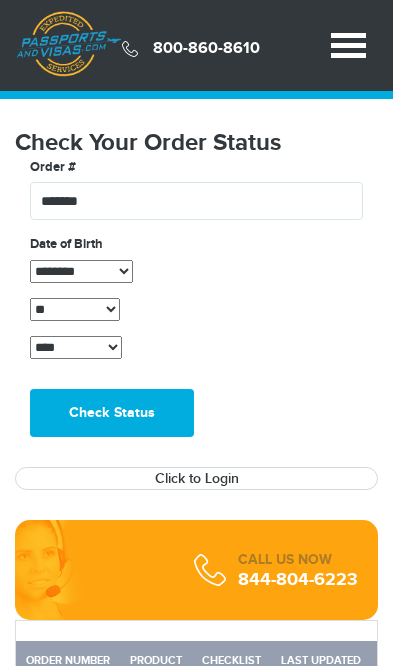 scroll, scrollTop: 0, scrollLeft: 0, axis: both 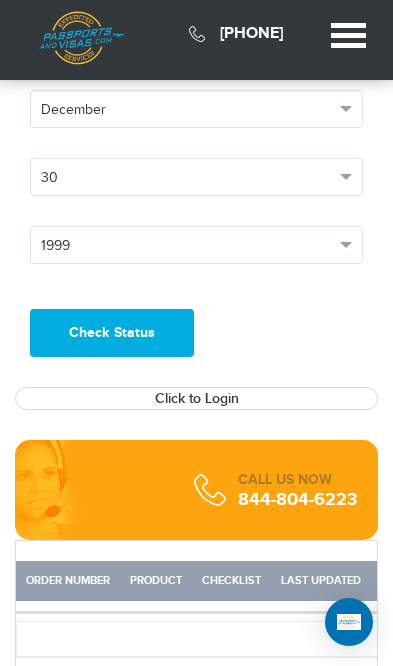 click on "CALL US NOW
[PHONE]" at bounding box center (276, 490) 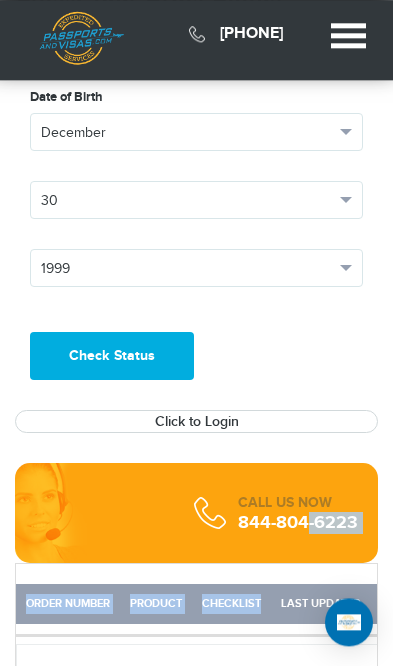 scroll, scrollTop: 0, scrollLeft: 0, axis: both 